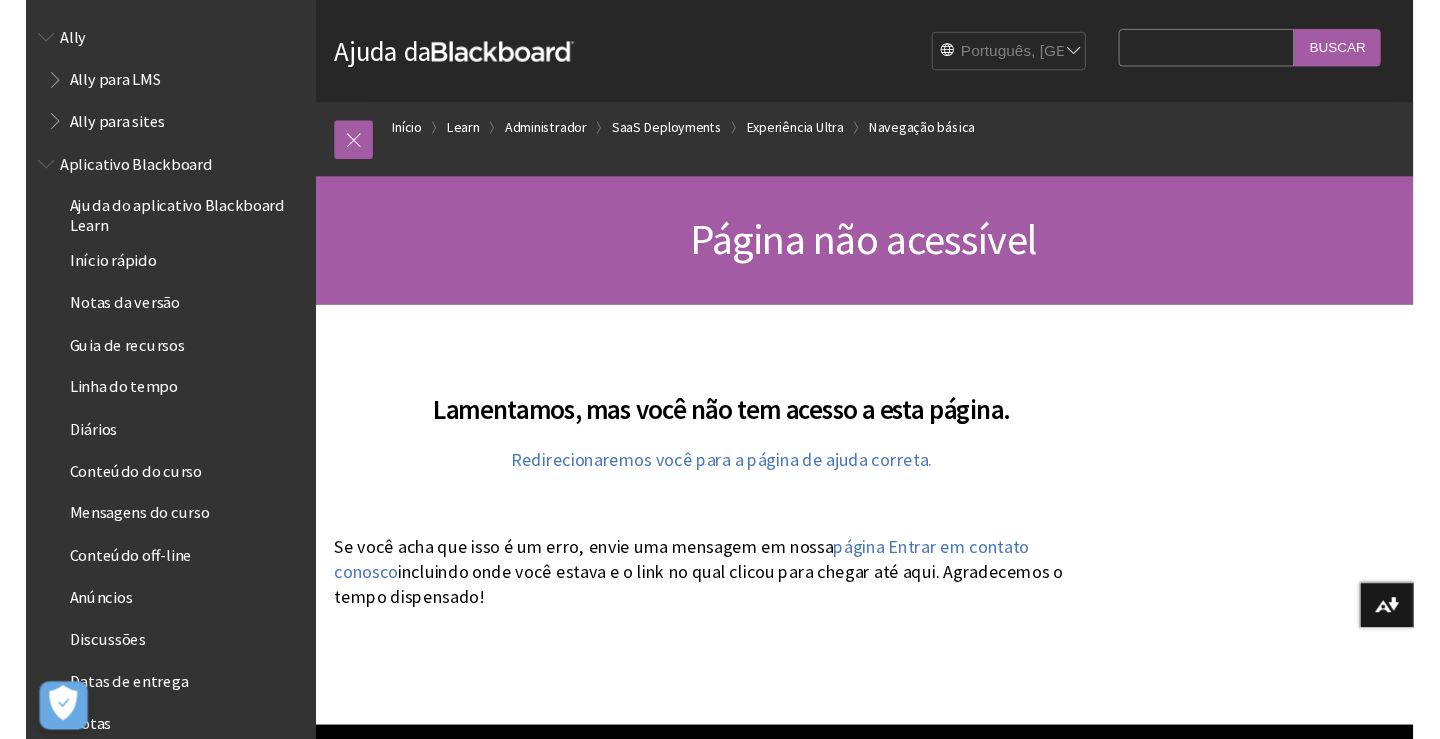 scroll, scrollTop: 0, scrollLeft: 0, axis: both 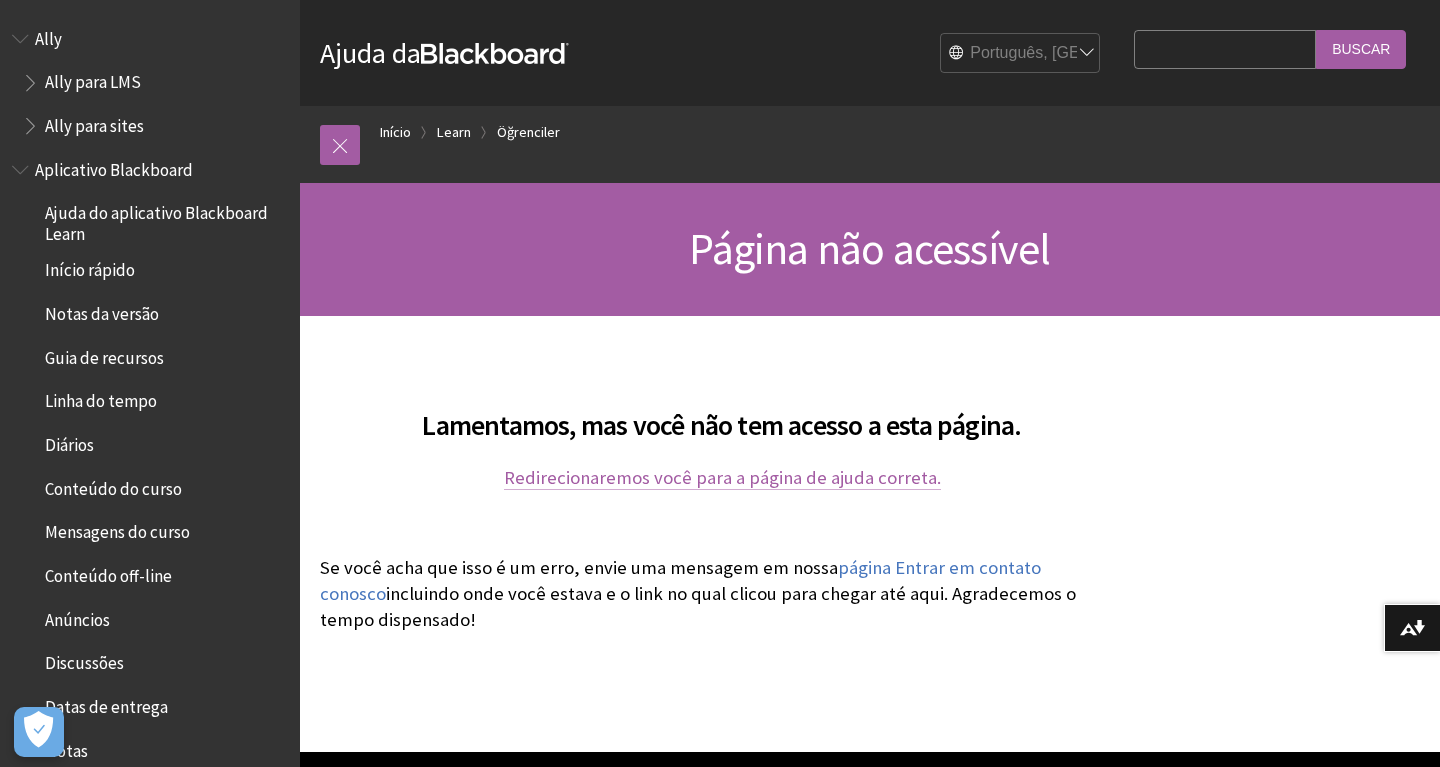 click on "Redirecionaremos você para a página de ajuda correta." at bounding box center (722, 478) 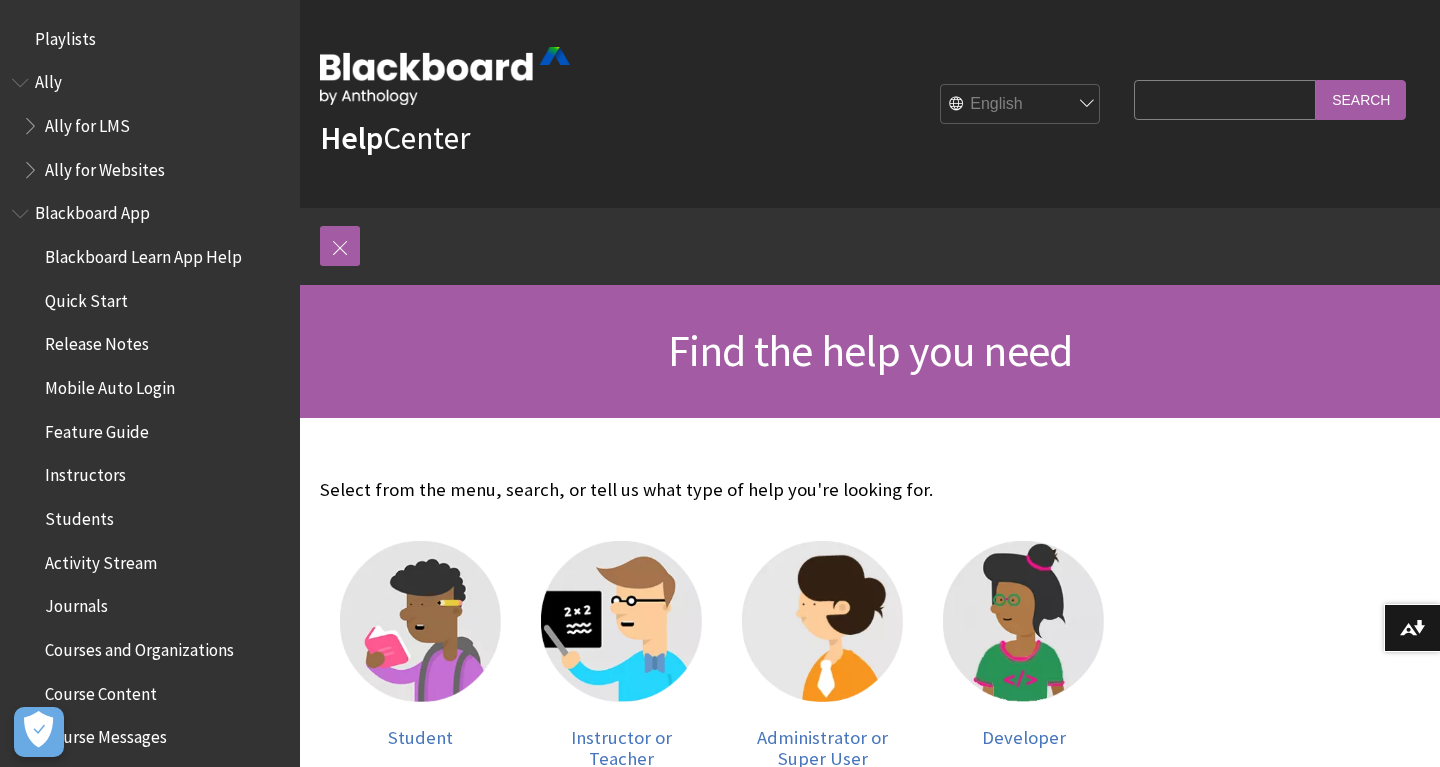 scroll, scrollTop: 0, scrollLeft: 0, axis: both 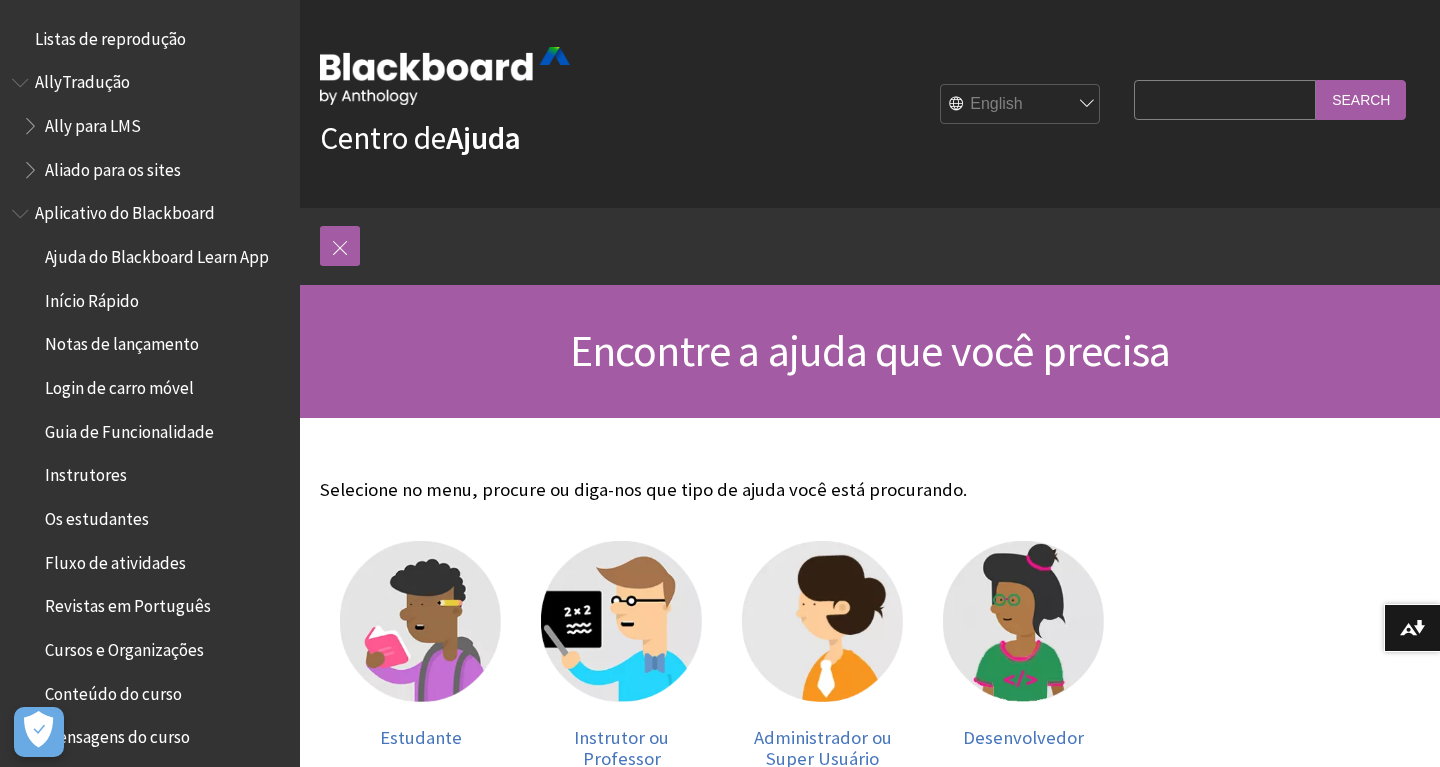select on "/pt-br" 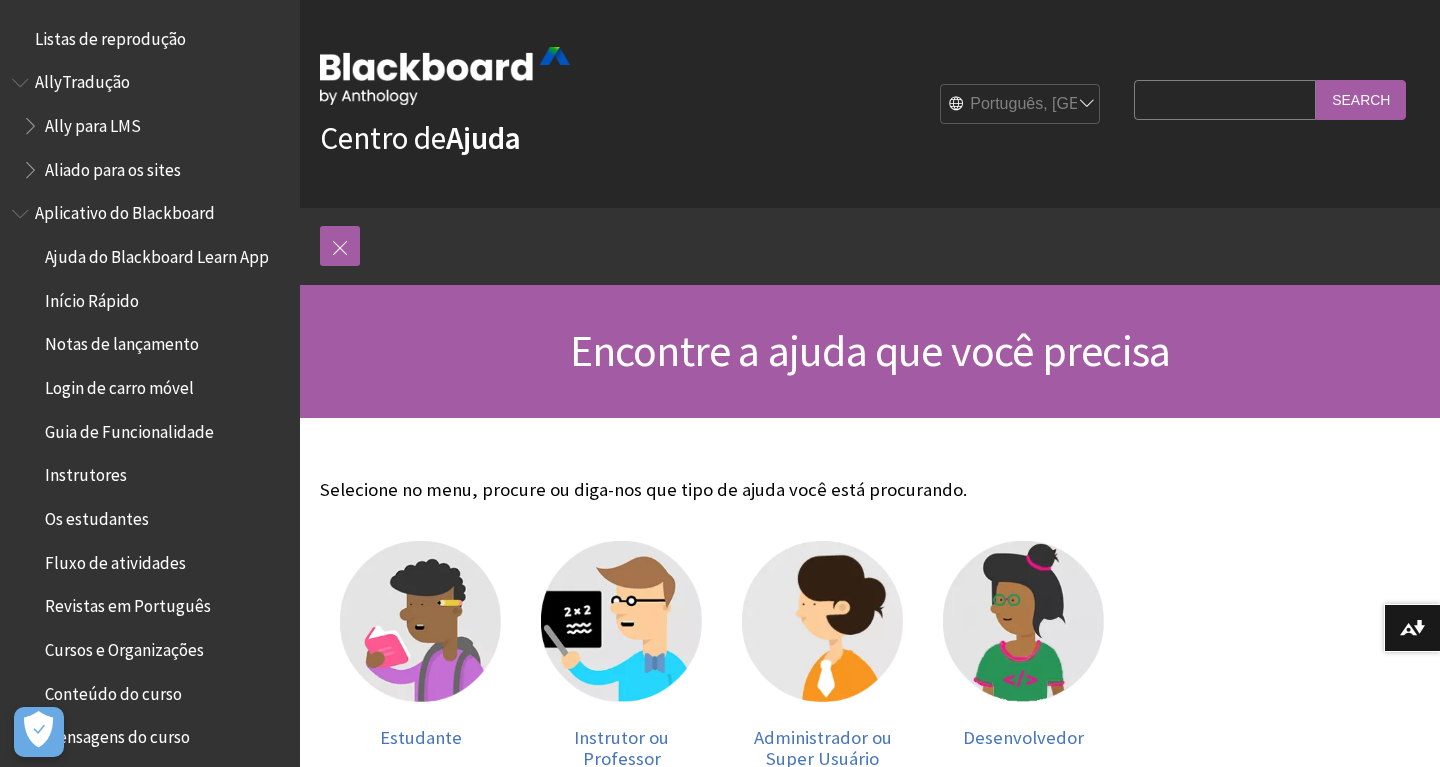 click on "Português, [GEOGRAPHIC_DATA]" at bounding box center (0, 0) 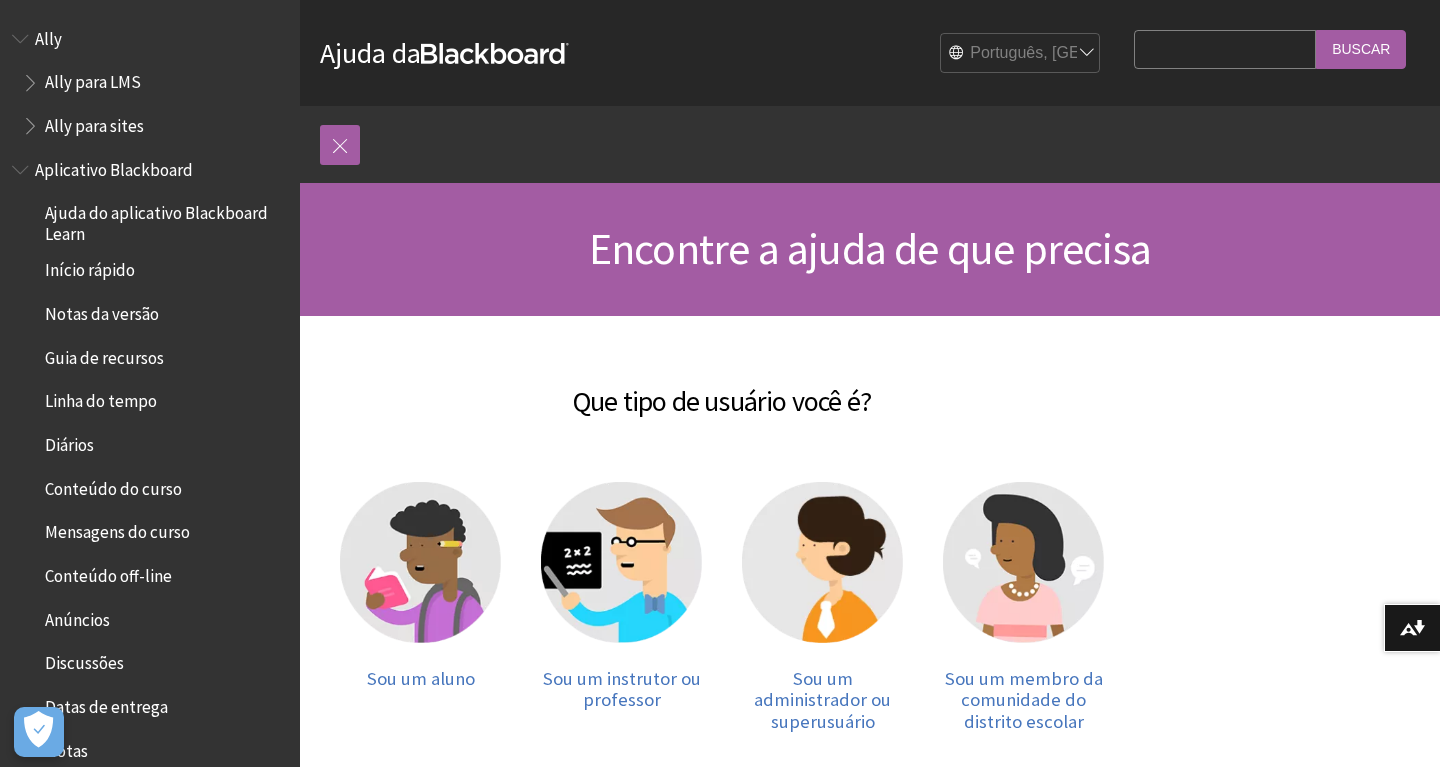 scroll, scrollTop: 0, scrollLeft: 0, axis: both 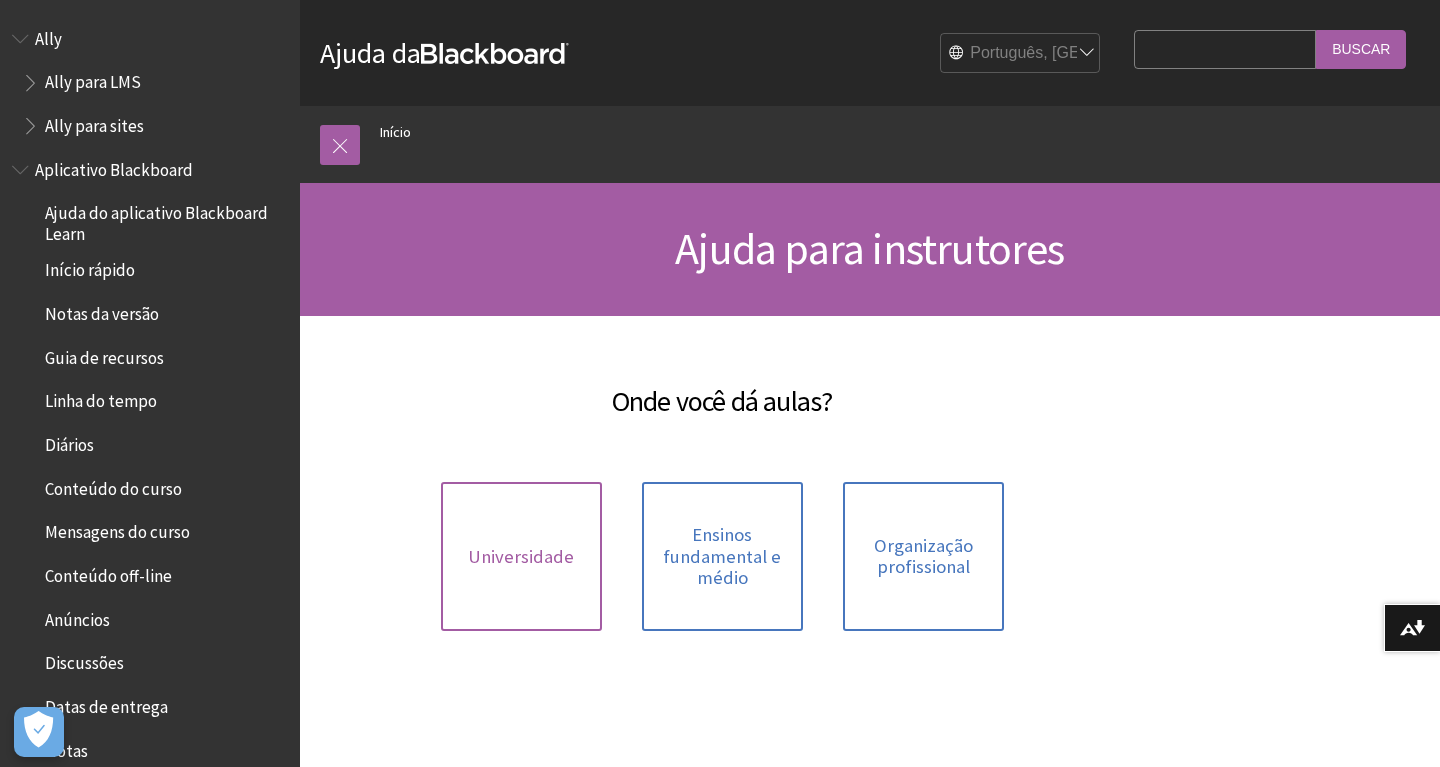 click on "Universidade" at bounding box center [521, 556] 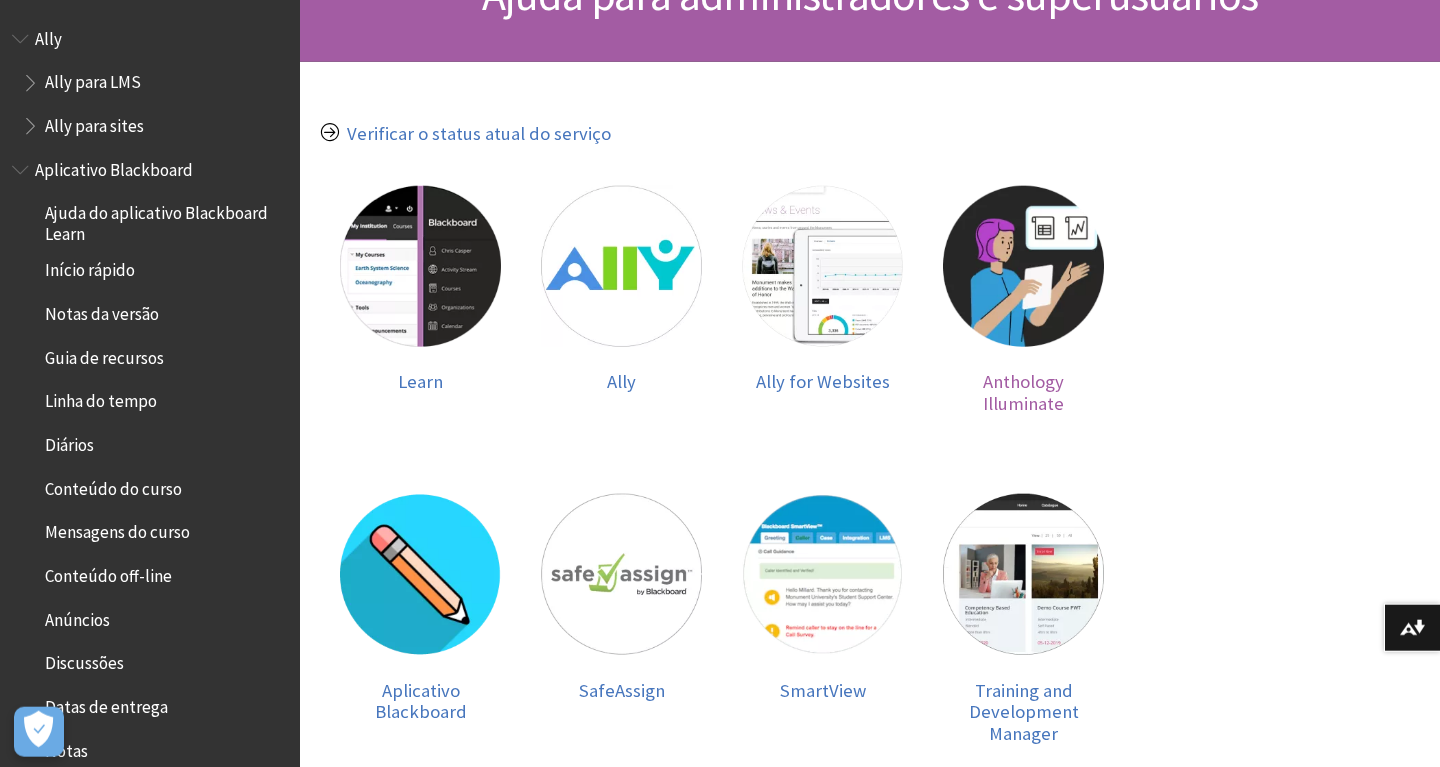 scroll, scrollTop: 306, scrollLeft: 0, axis: vertical 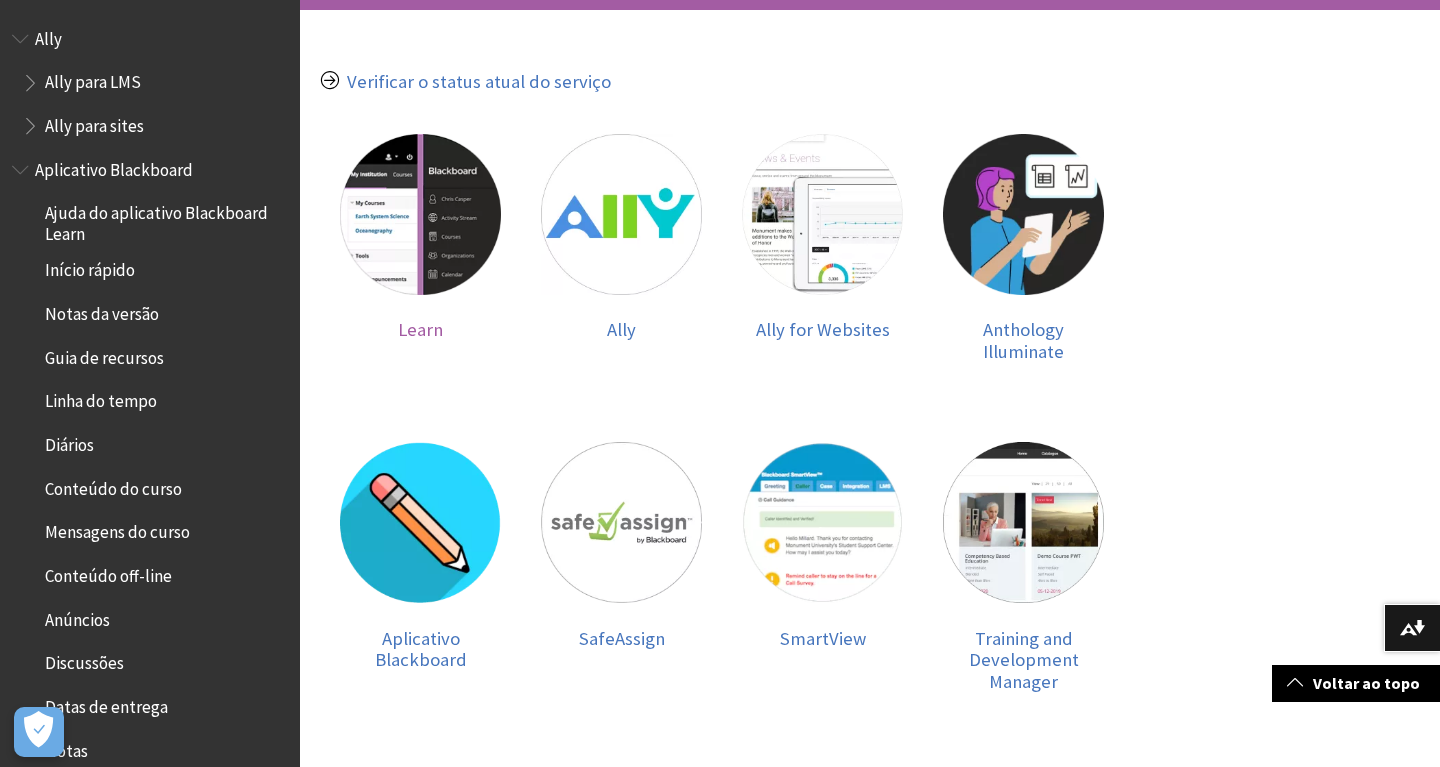 click at bounding box center (420, 214) 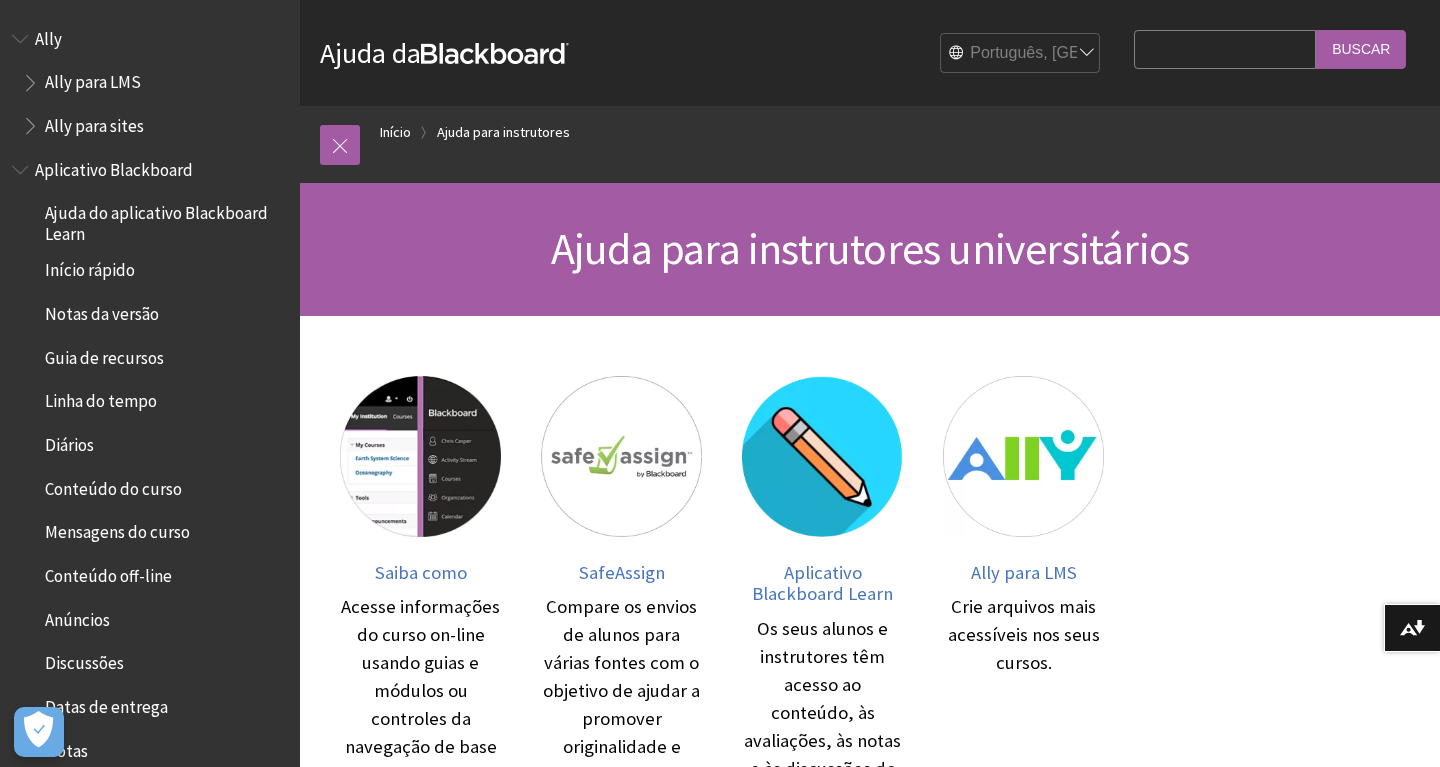 scroll, scrollTop: 0, scrollLeft: 0, axis: both 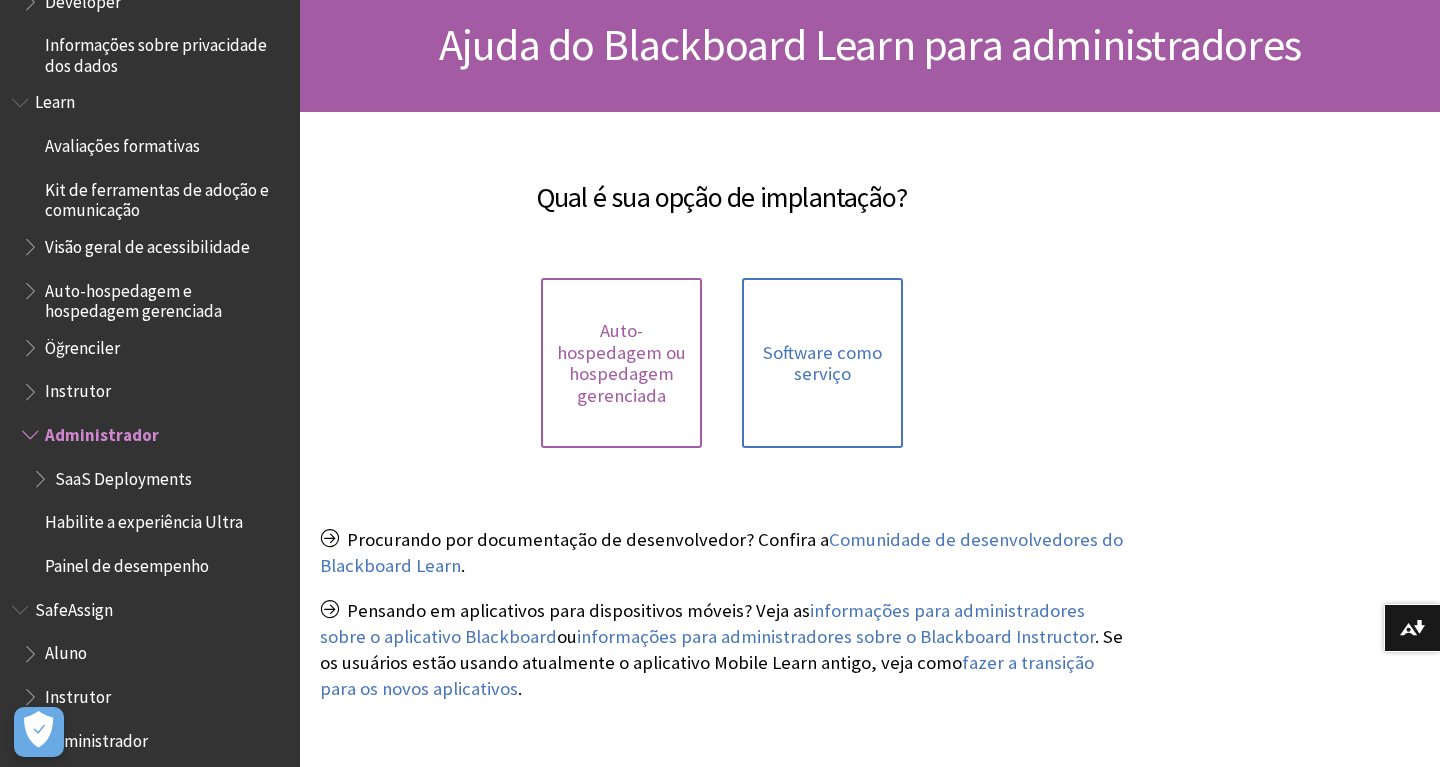 click on "Auto-hospedagem ou hospedagem gerenciada" at bounding box center (621, 363) 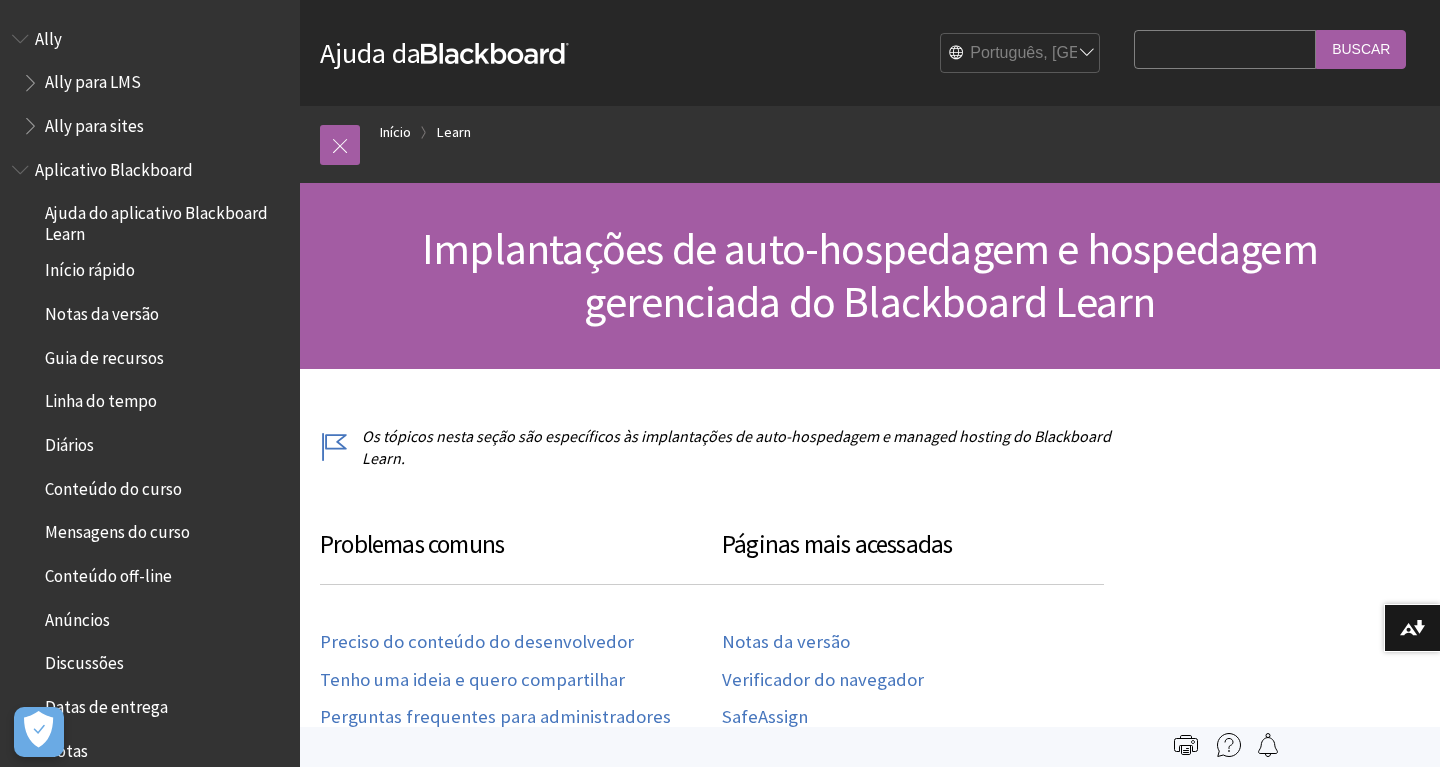 scroll, scrollTop: 0, scrollLeft: 0, axis: both 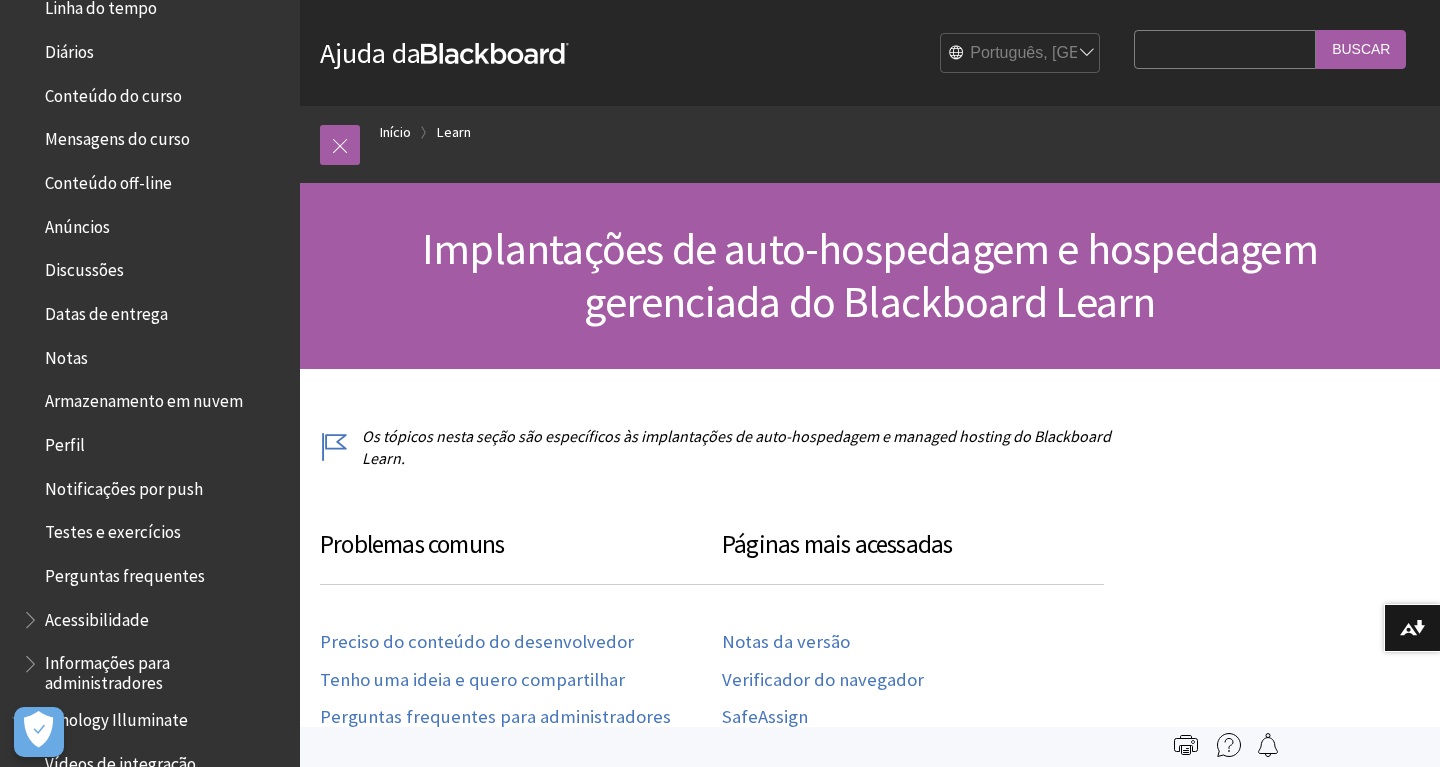 click on "Search Query" at bounding box center (1225, 49) 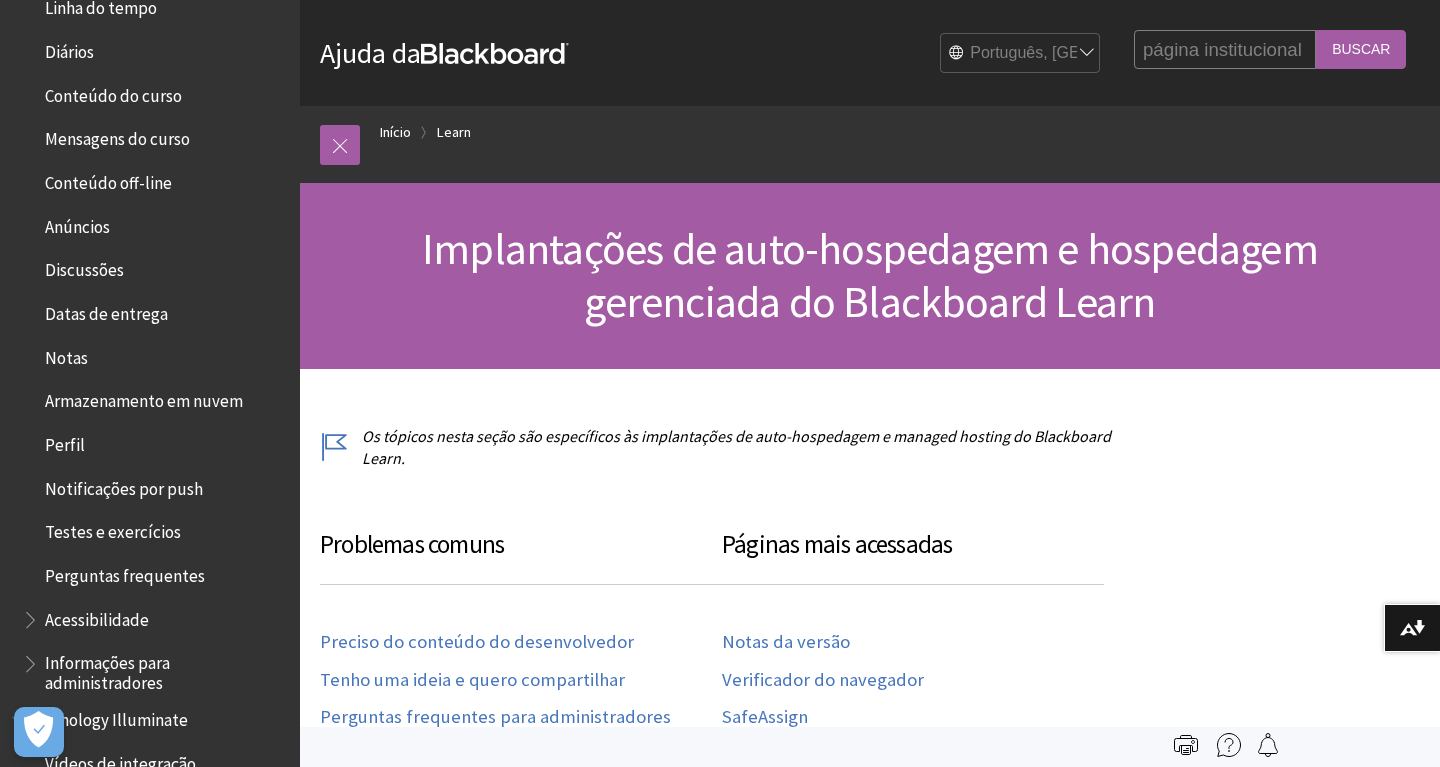 type on "página institucional" 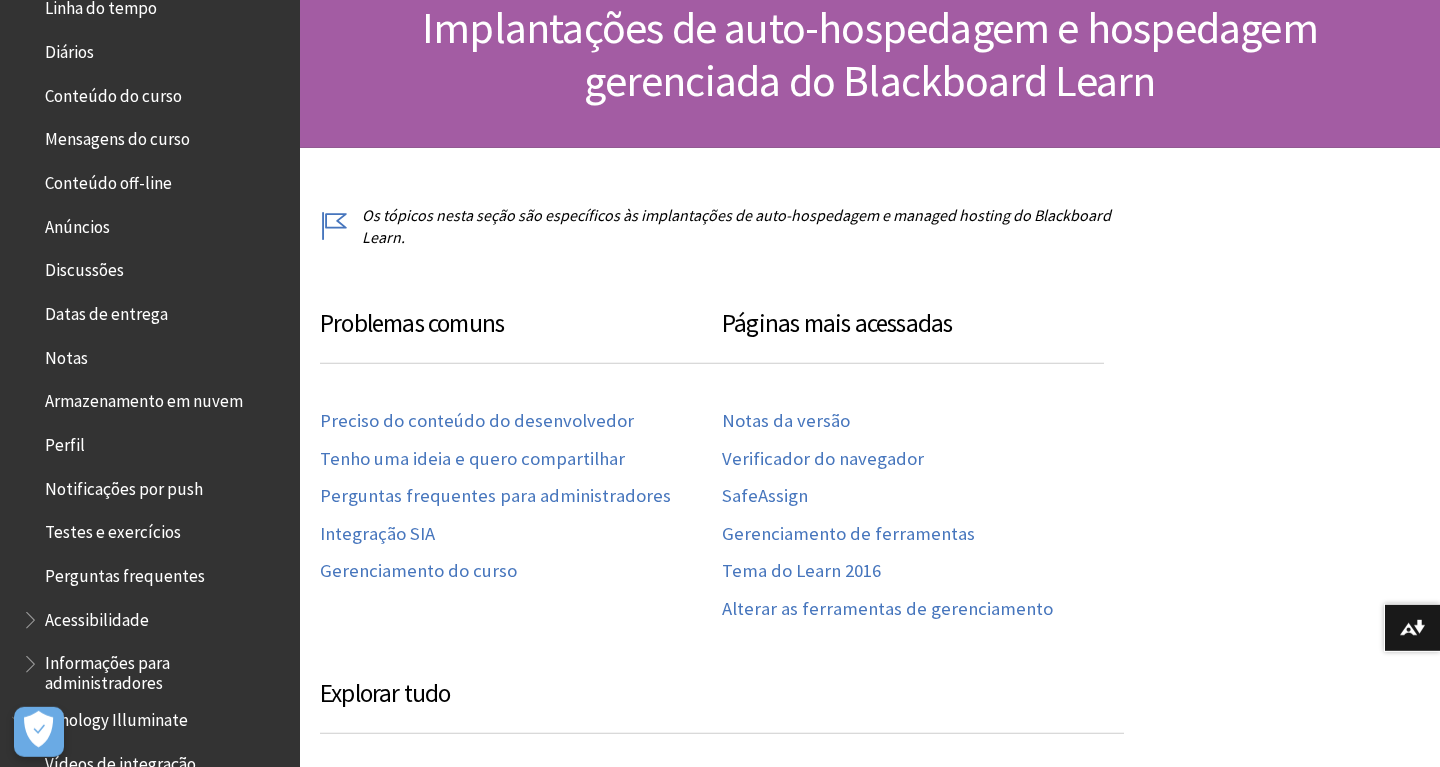 scroll, scrollTop: 306, scrollLeft: 0, axis: vertical 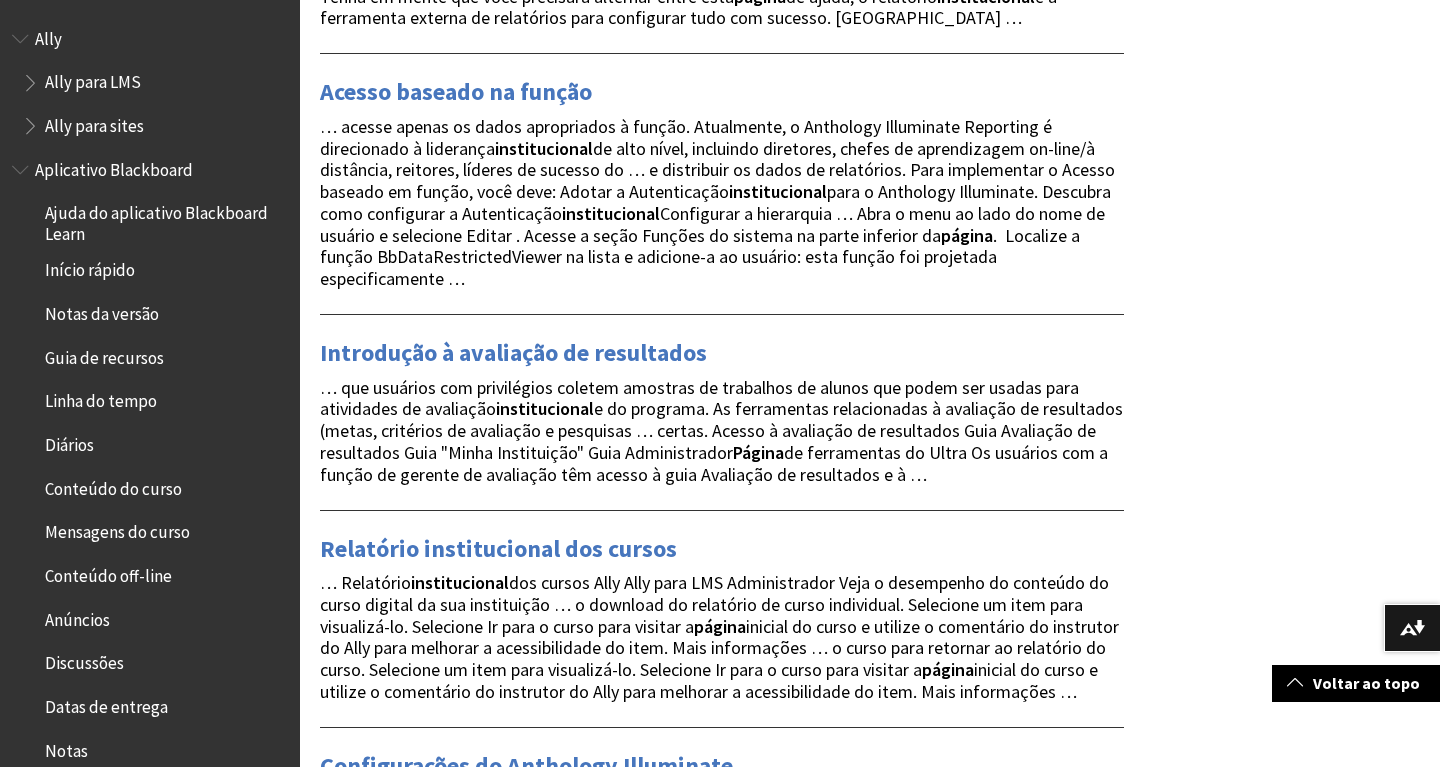click on "Linha do tempo" at bounding box center [101, 398] 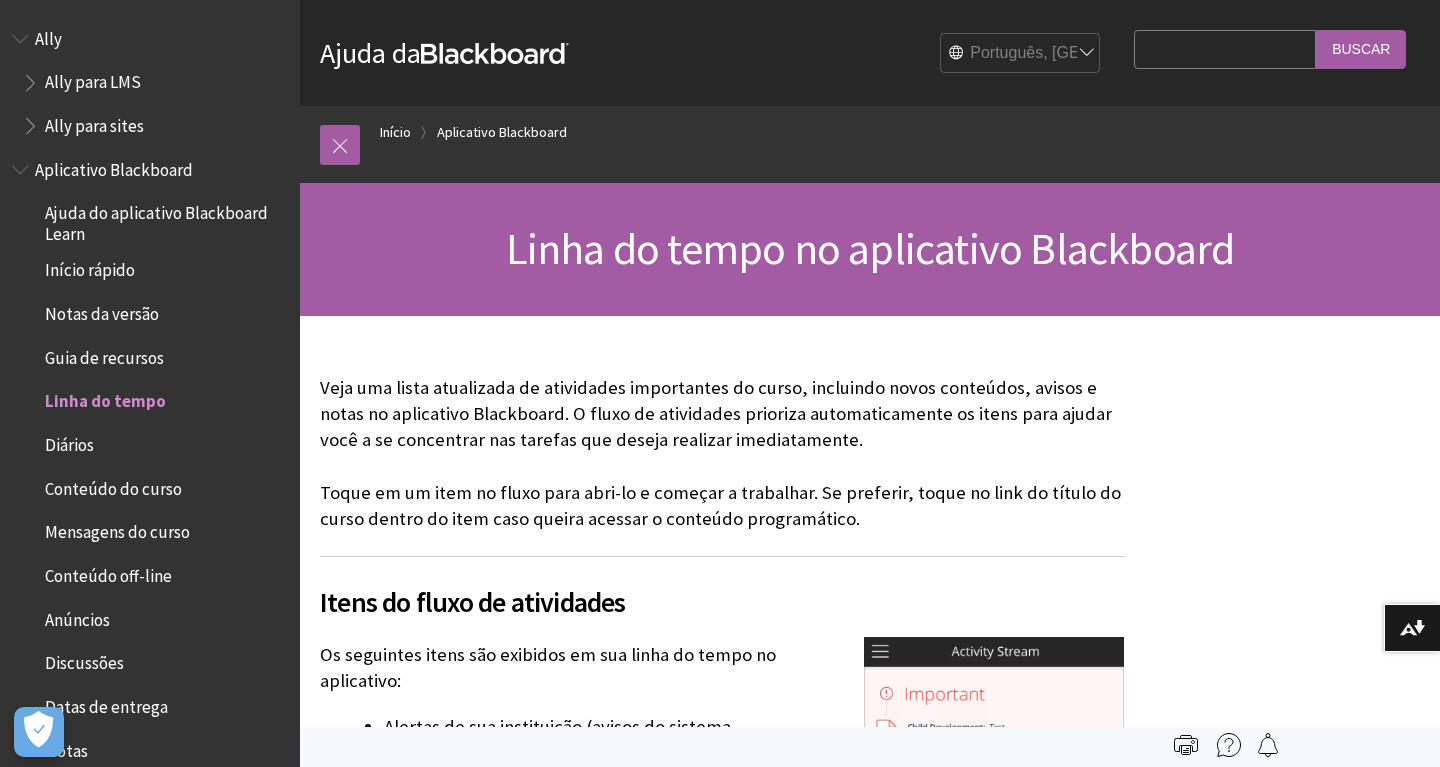 scroll, scrollTop: 0, scrollLeft: 0, axis: both 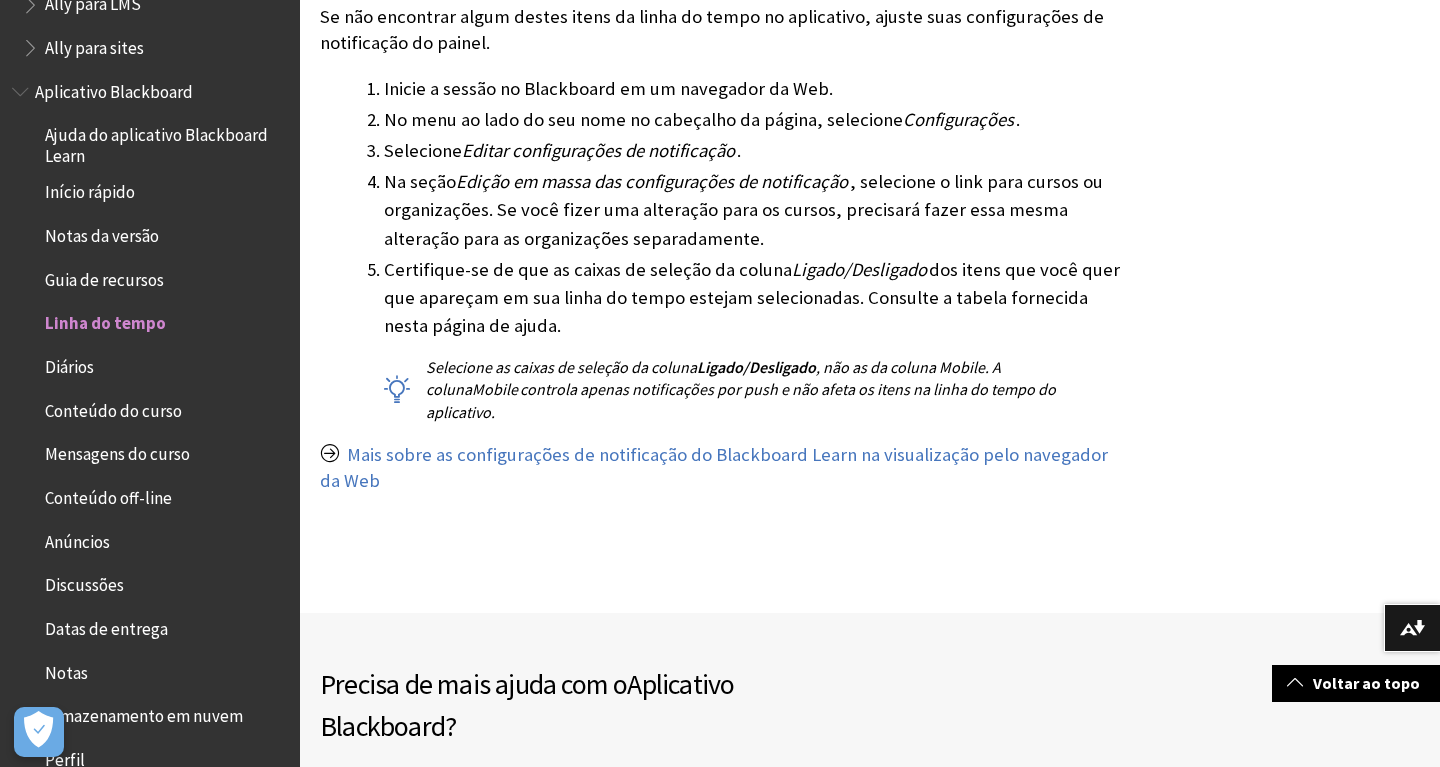 click on "Linha do tempo" at bounding box center (105, 320) 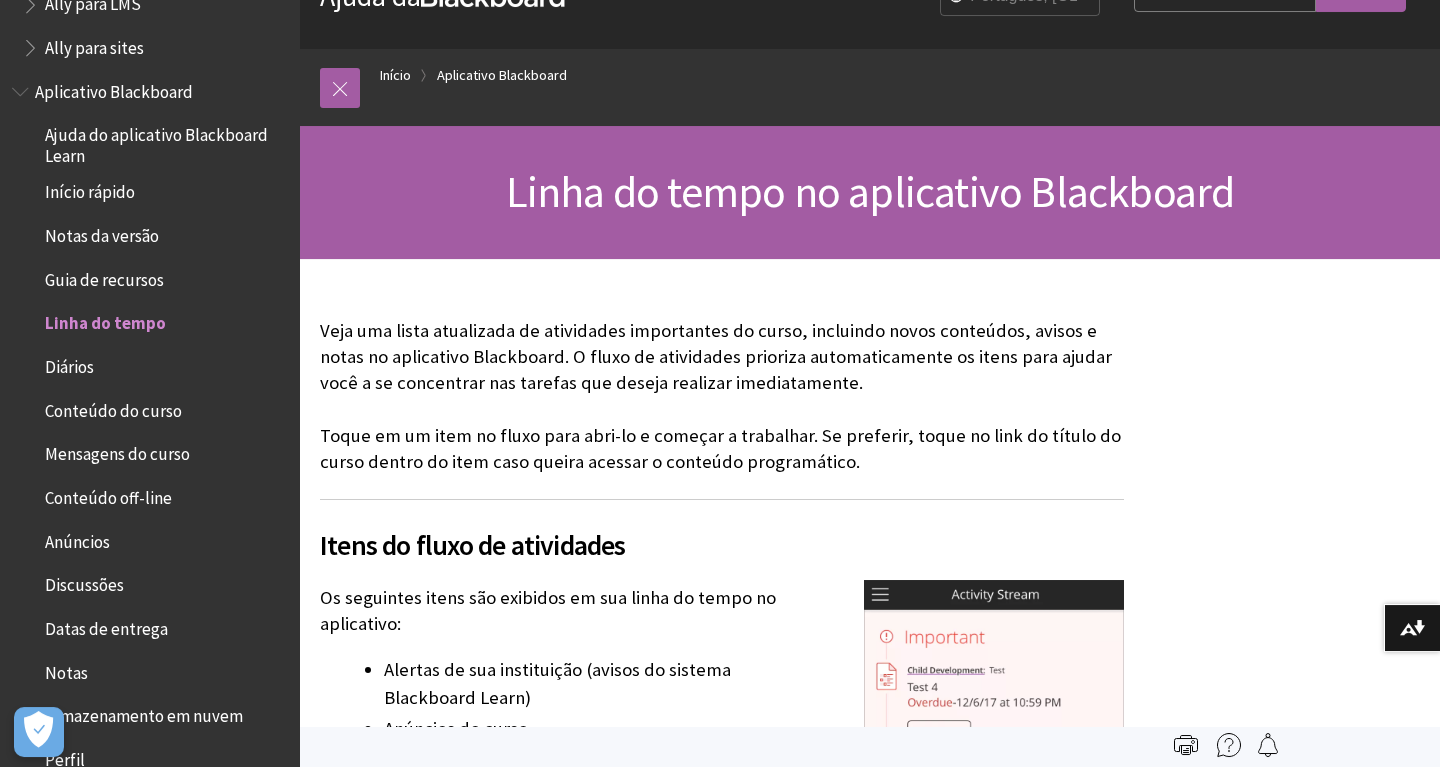 scroll, scrollTop: 0, scrollLeft: 0, axis: both 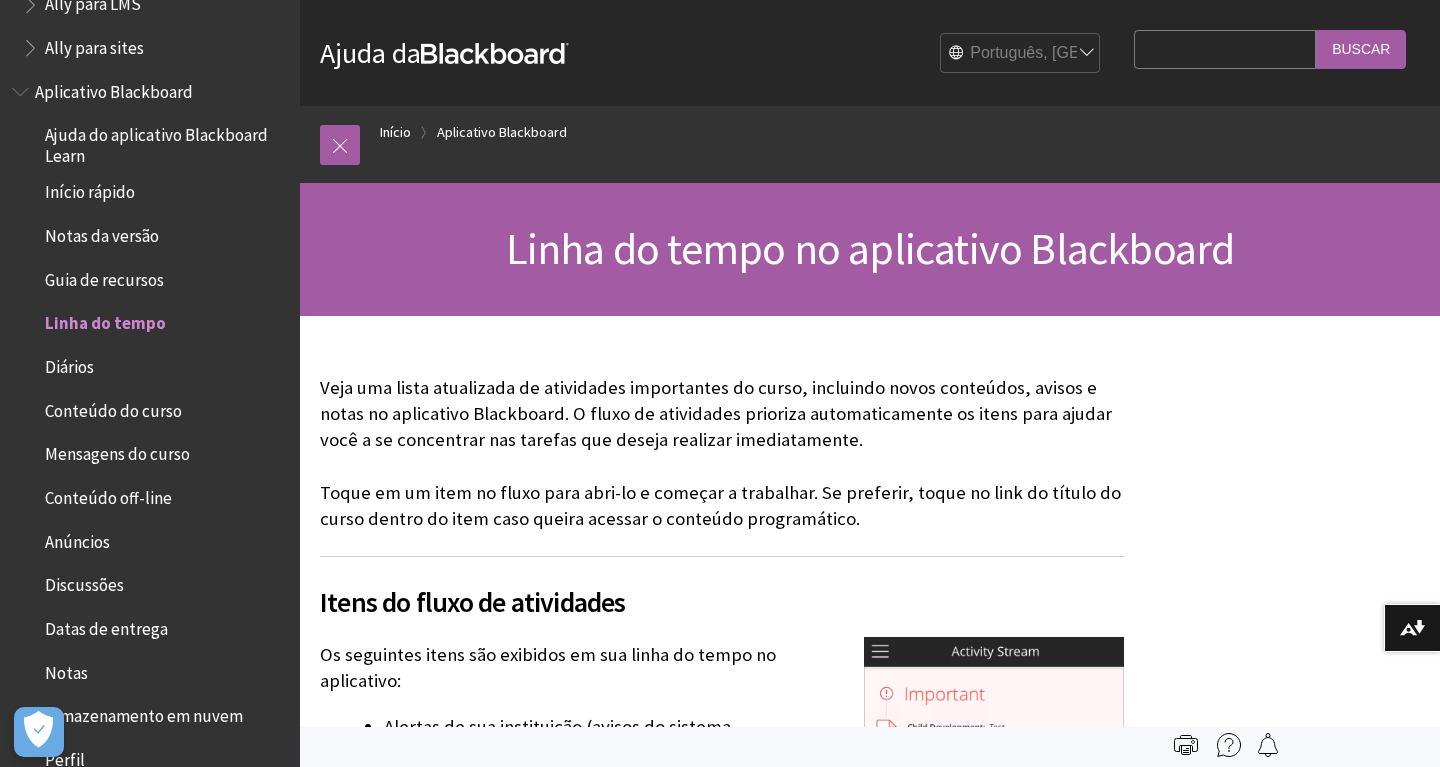 click on "Início rápido" at bounding box center [90, 189] 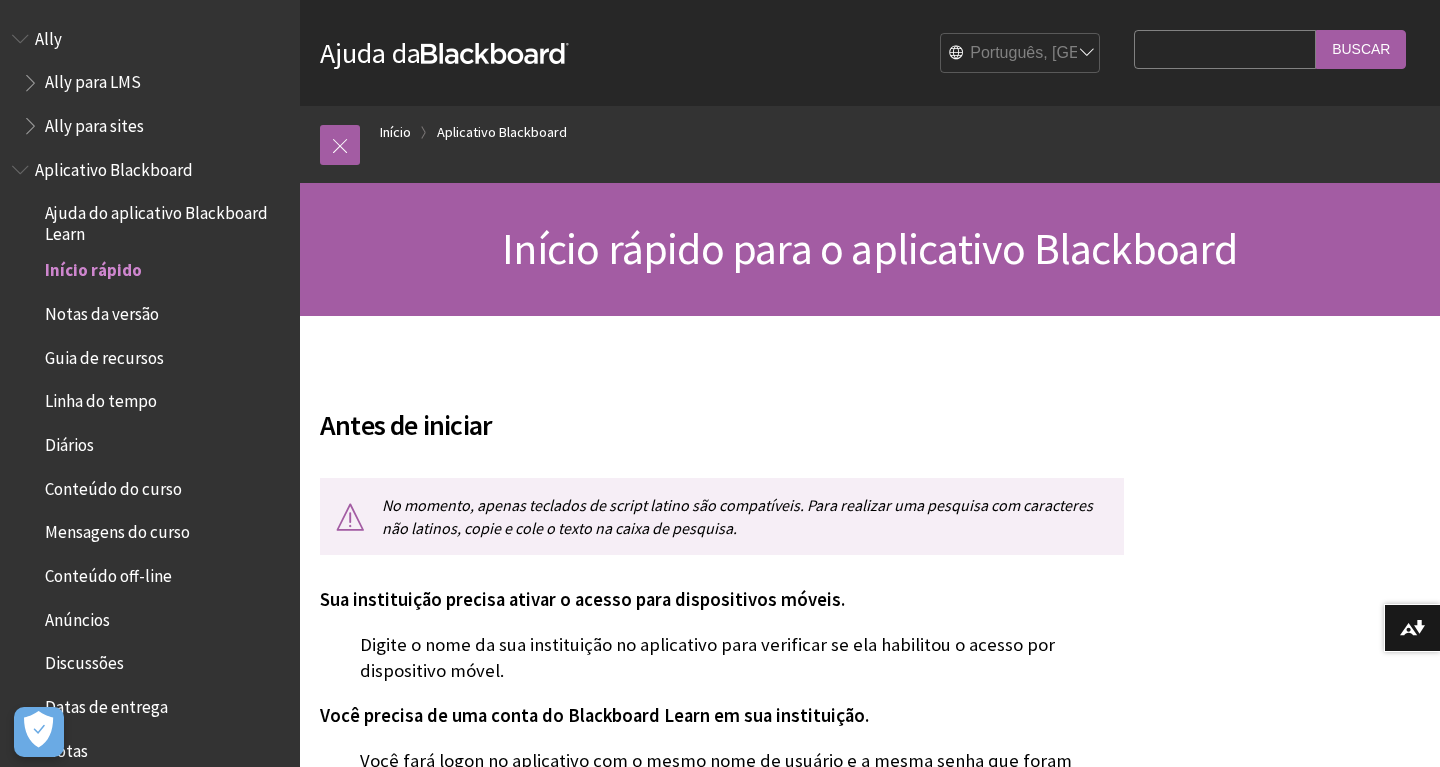 scroll, scrollTop: 306, scrollLeft: 0, axis: vertical 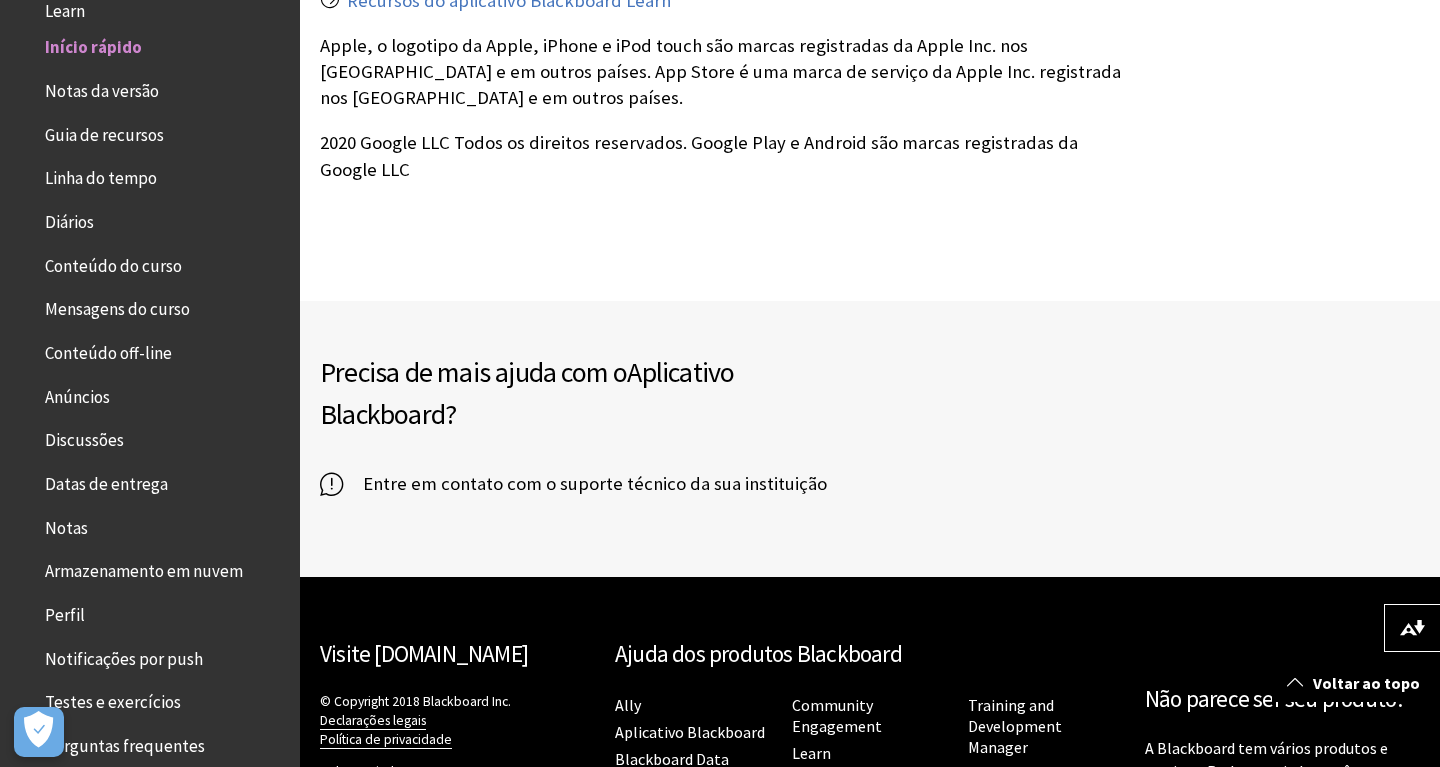 click on "Notas da versão" at bounding box center (102, 87) 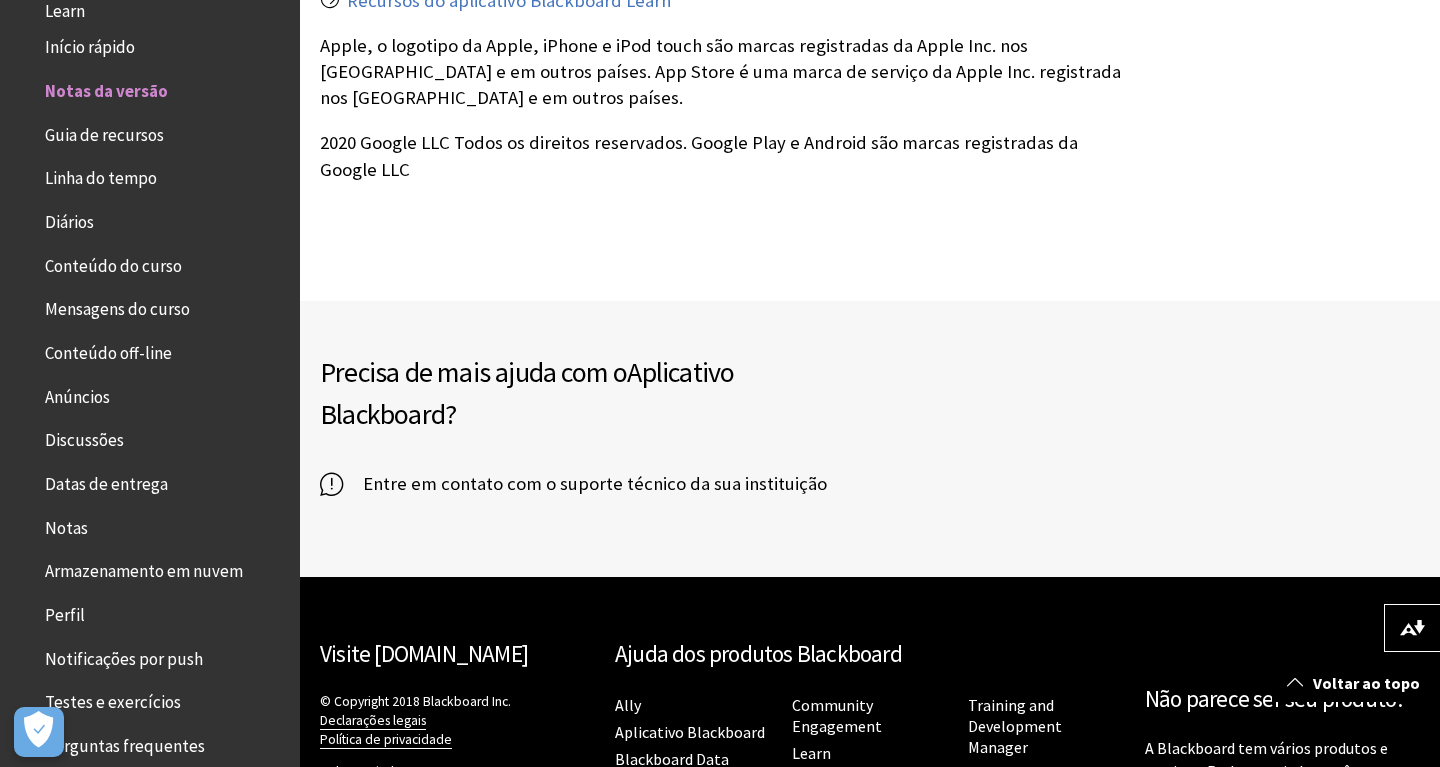click on "Guia de recursos" at bounding box center (104, 131) 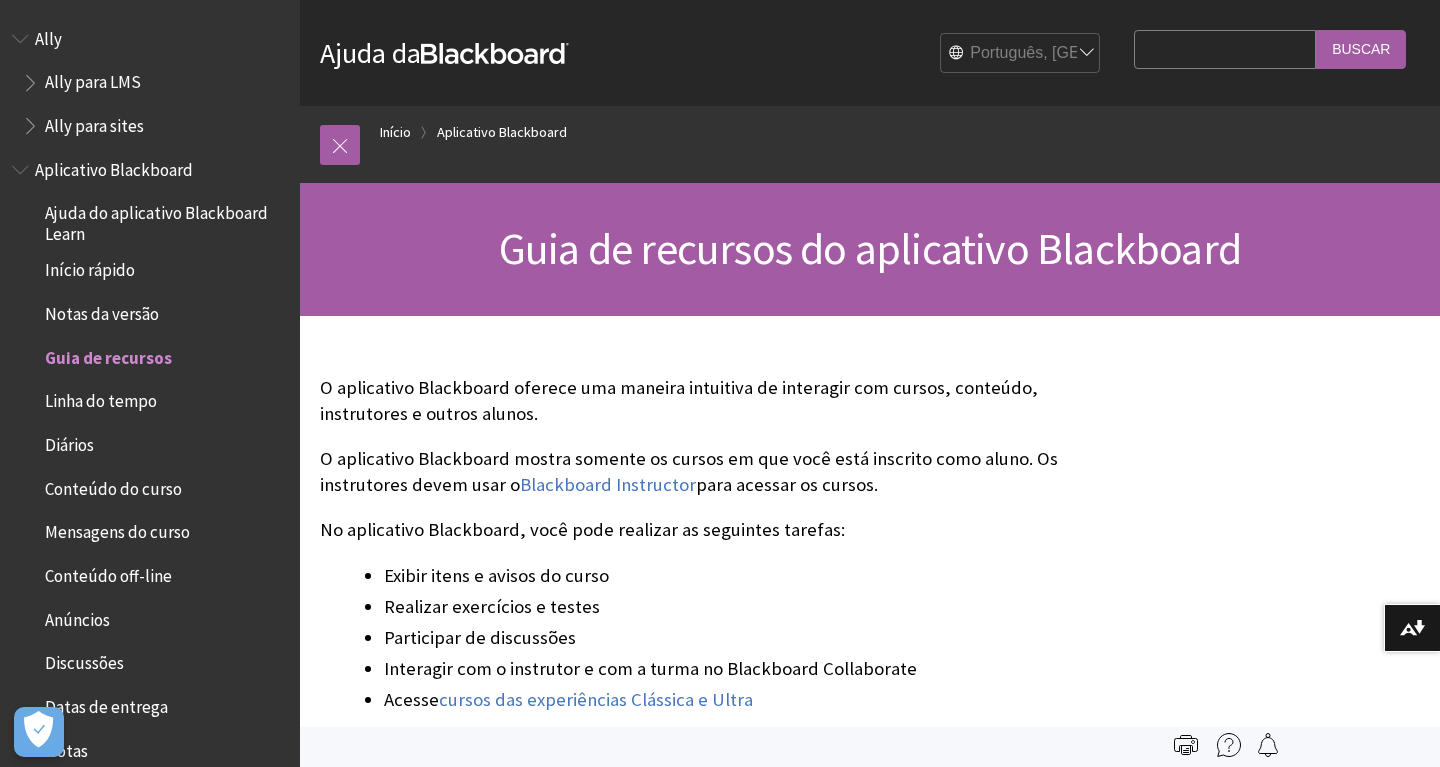 scroll, scrollTop: 0, scrollLeft: 0, axis: both 